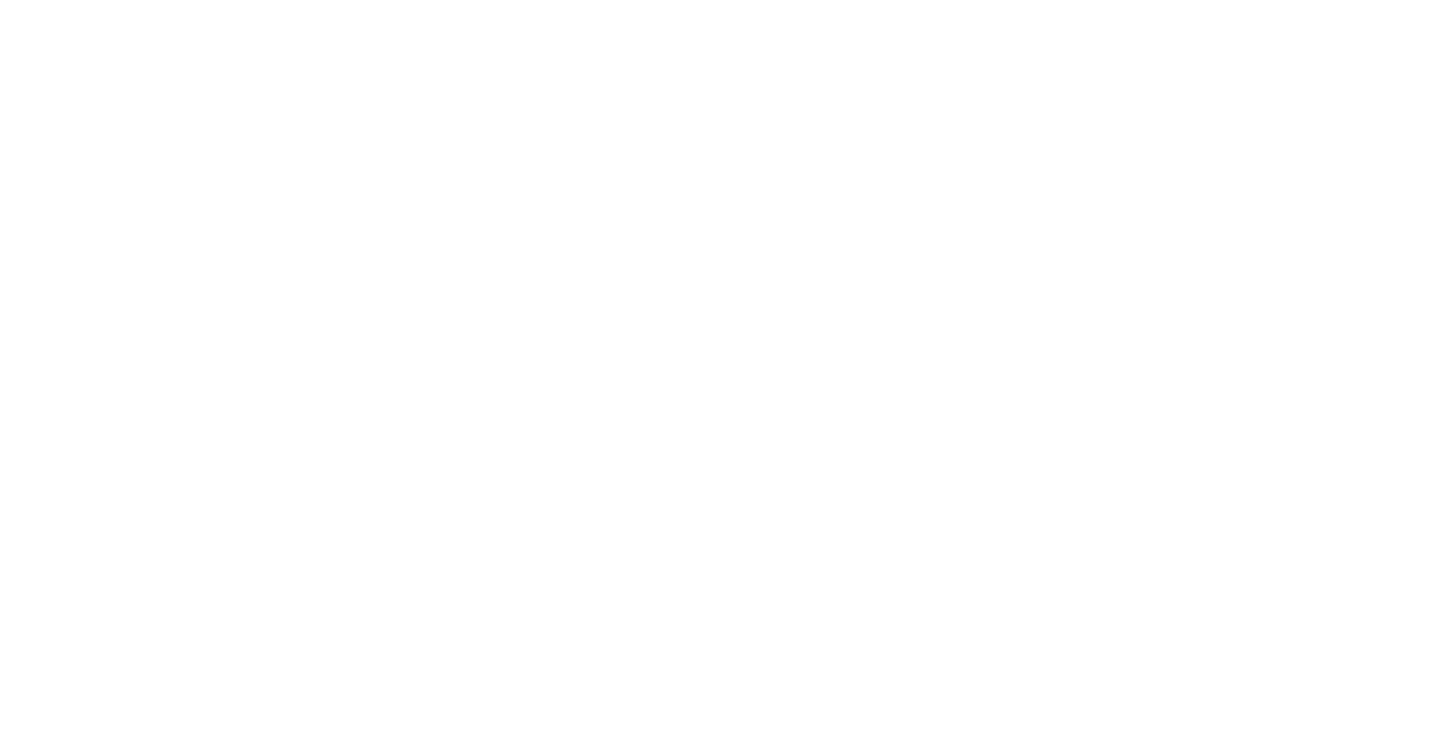 scroll, scrollTop: 0, scrollLeft: 0, axis: both 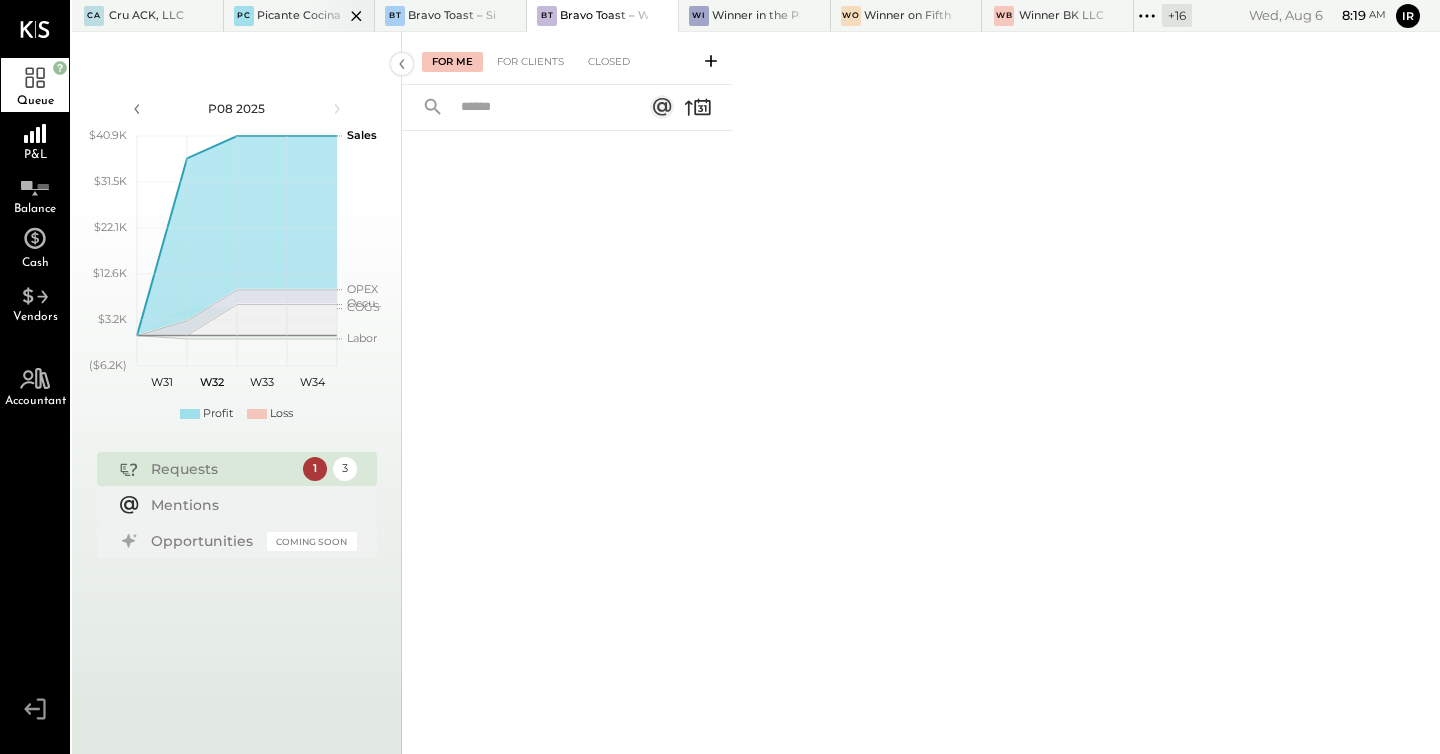 click on "Picante Cocina Mexicana Rest" at bounding box center [301, 16] 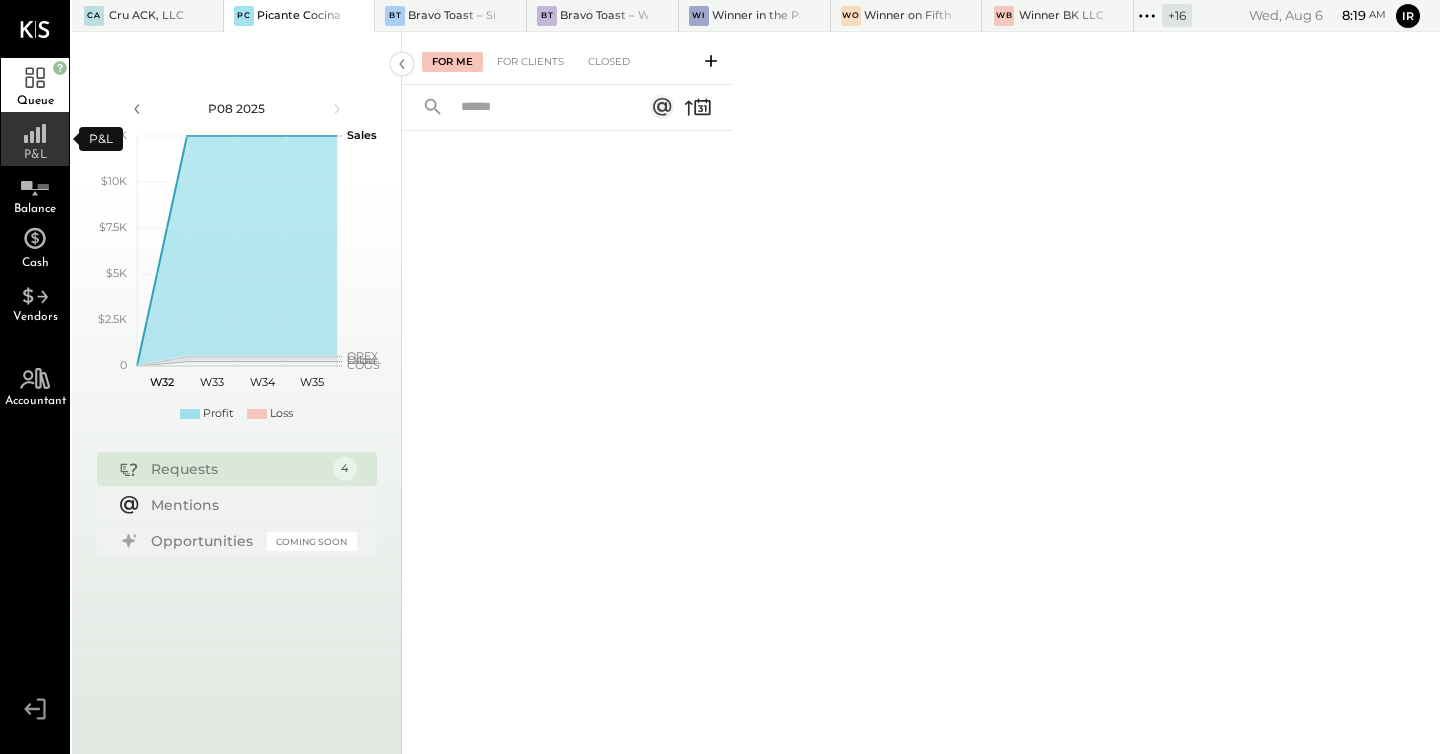 click on "P&L" at bounding box center [35, 155] 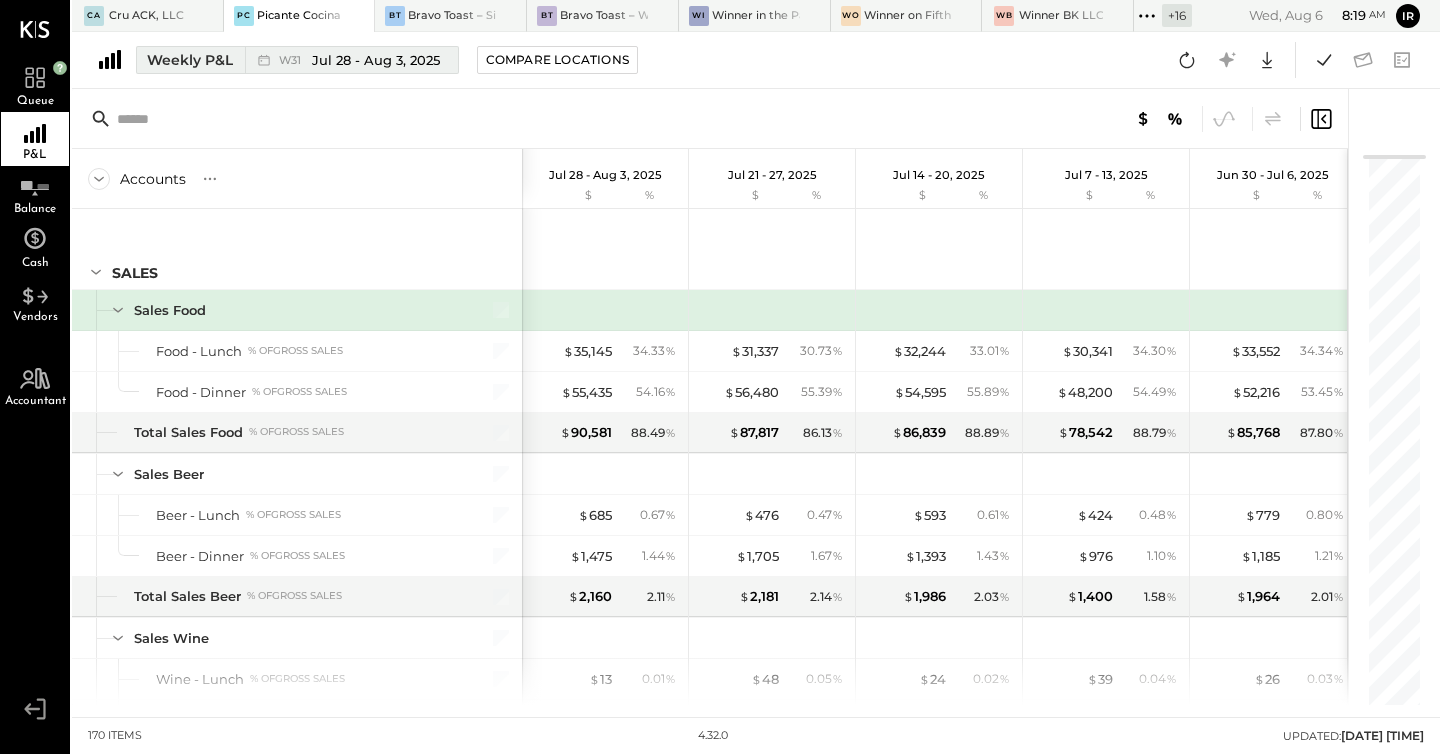 click on "Jul 28 - Aug 3, 2025" at bounding box center [376, 60] 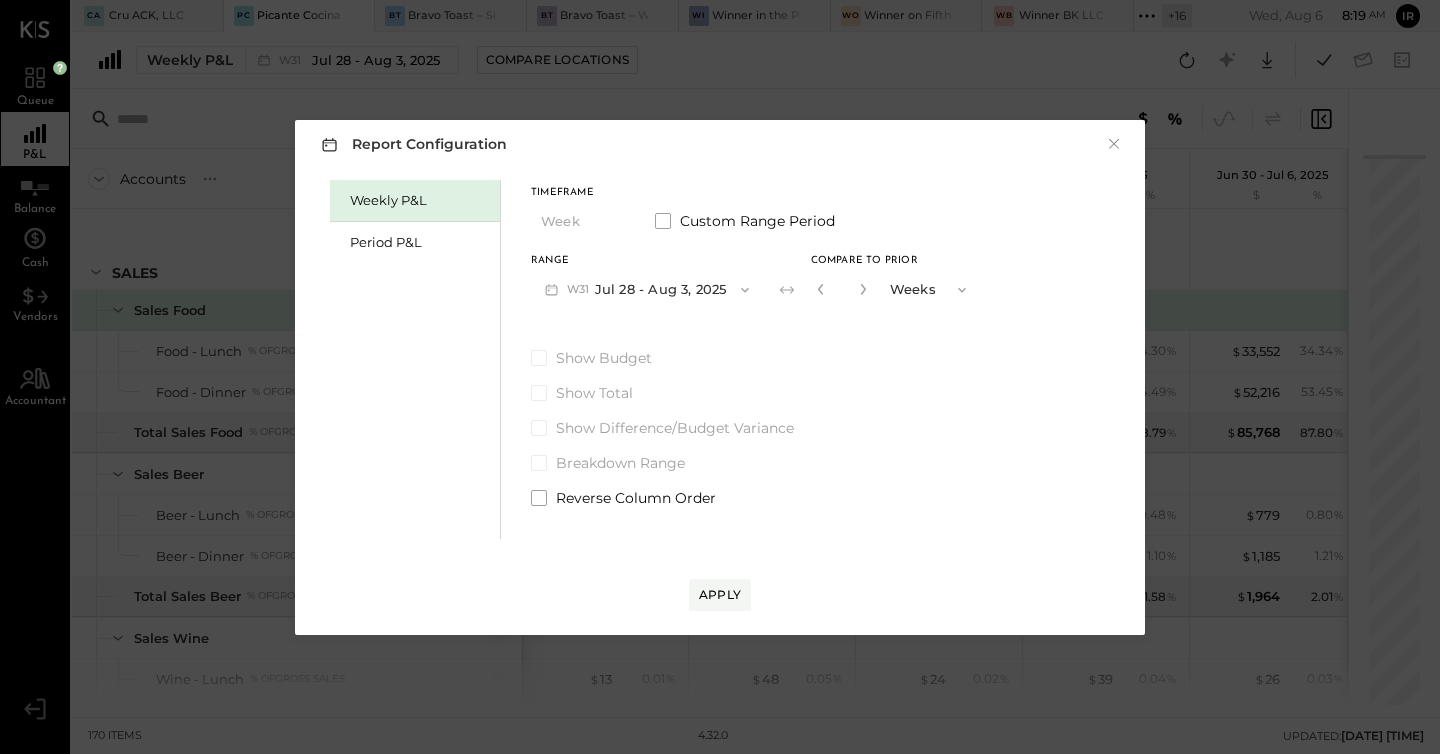 click on "W31 Jul 28 - Aug 3, 2025" at bounding box center [647, 289] 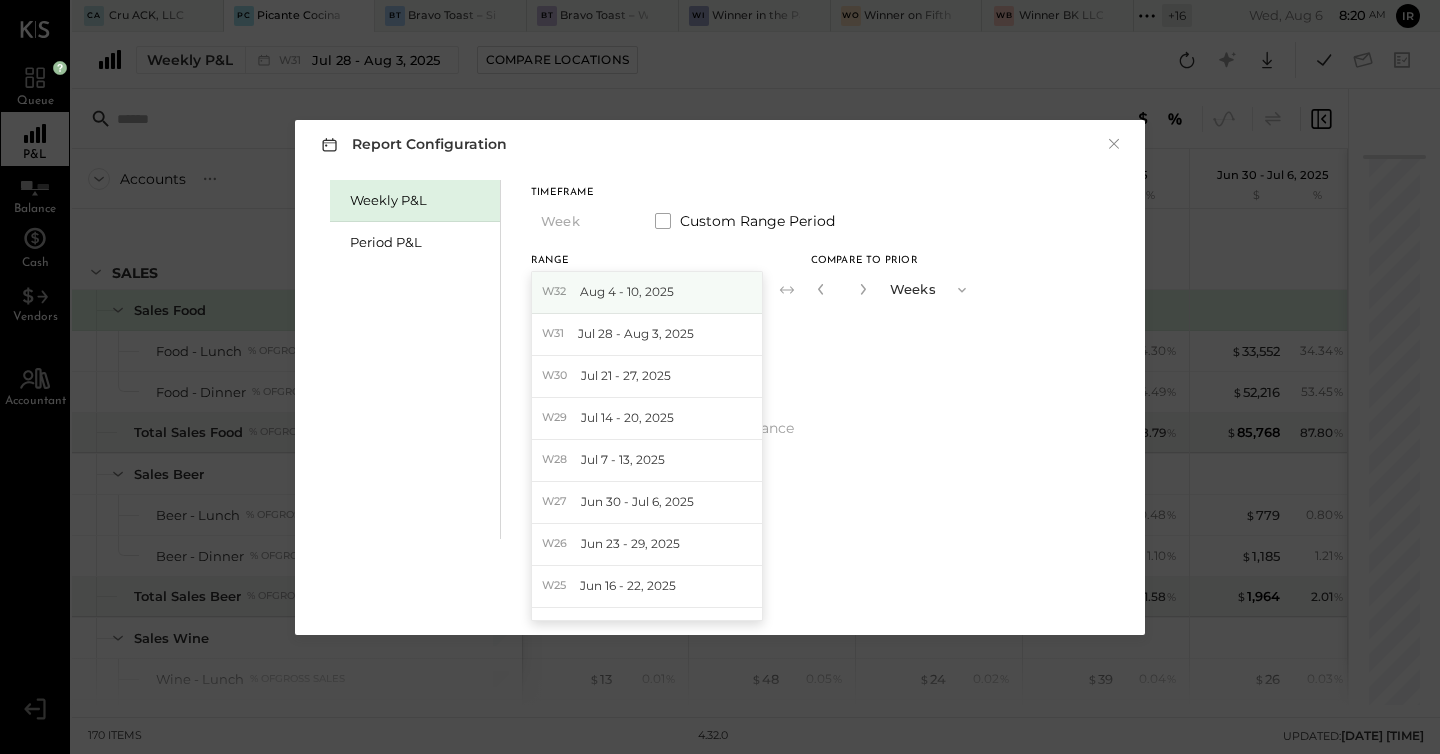 click on "W32 [MONTH] [DATE] - [DATE], [YEAR]" at bounding box center [647, 293] 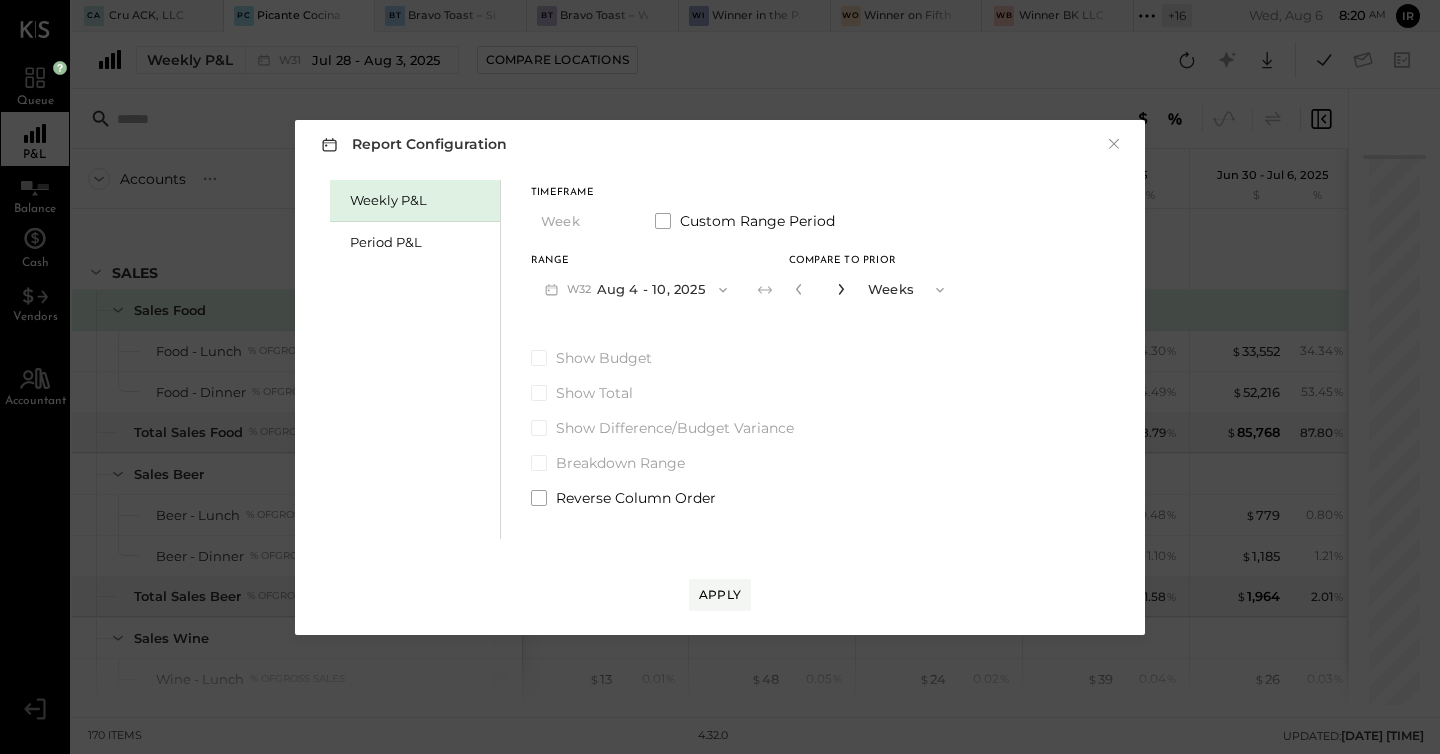 click 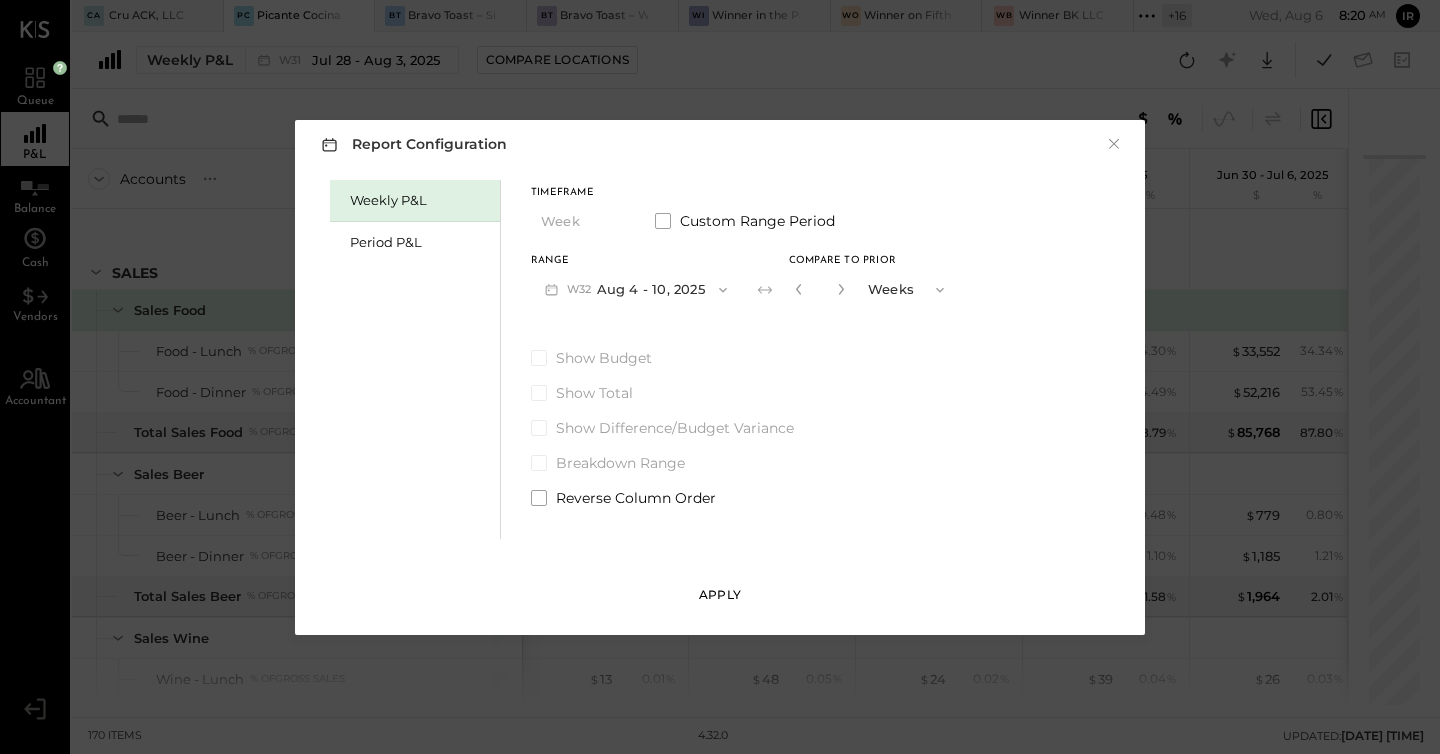 click on "Apply" at bounding box center [720, 594] 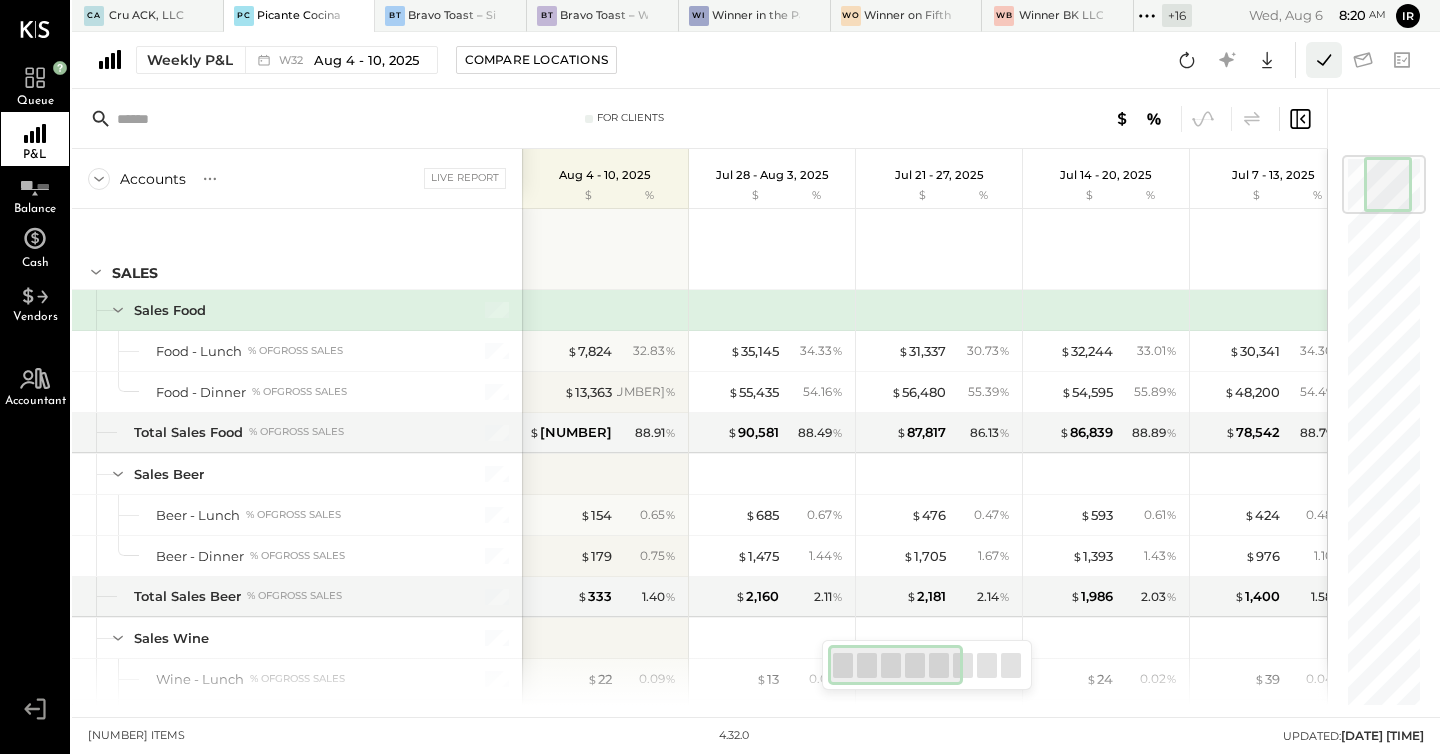 click 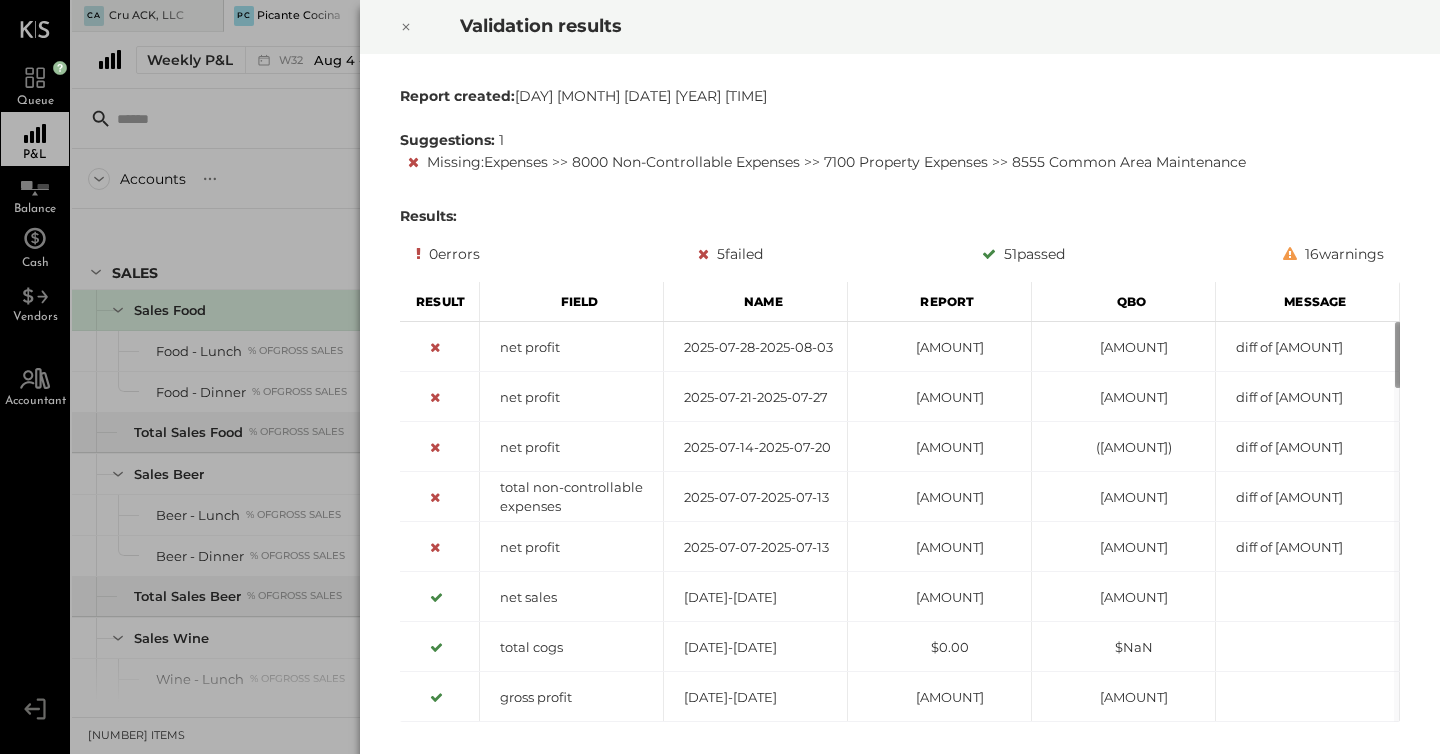 click 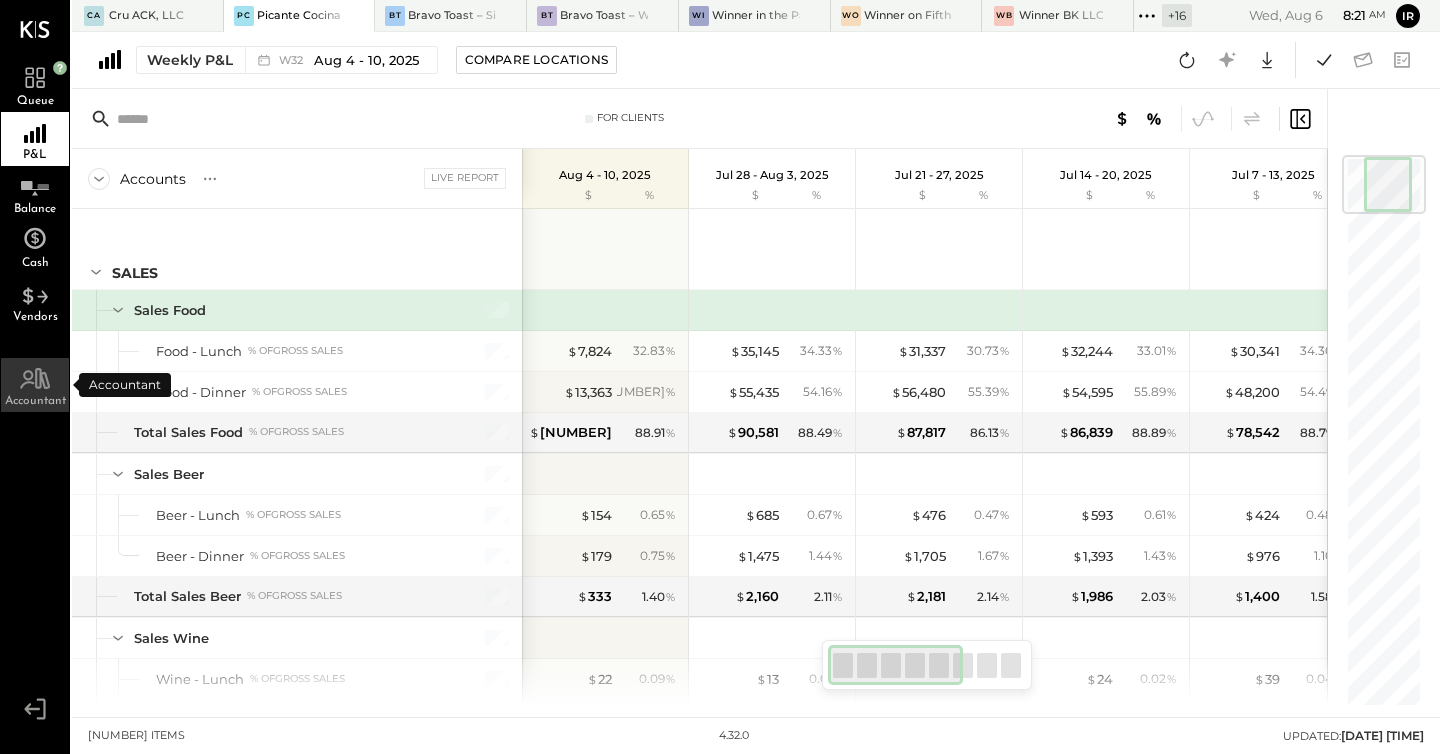 click on "Accountant" at bounding box center (35, 401) 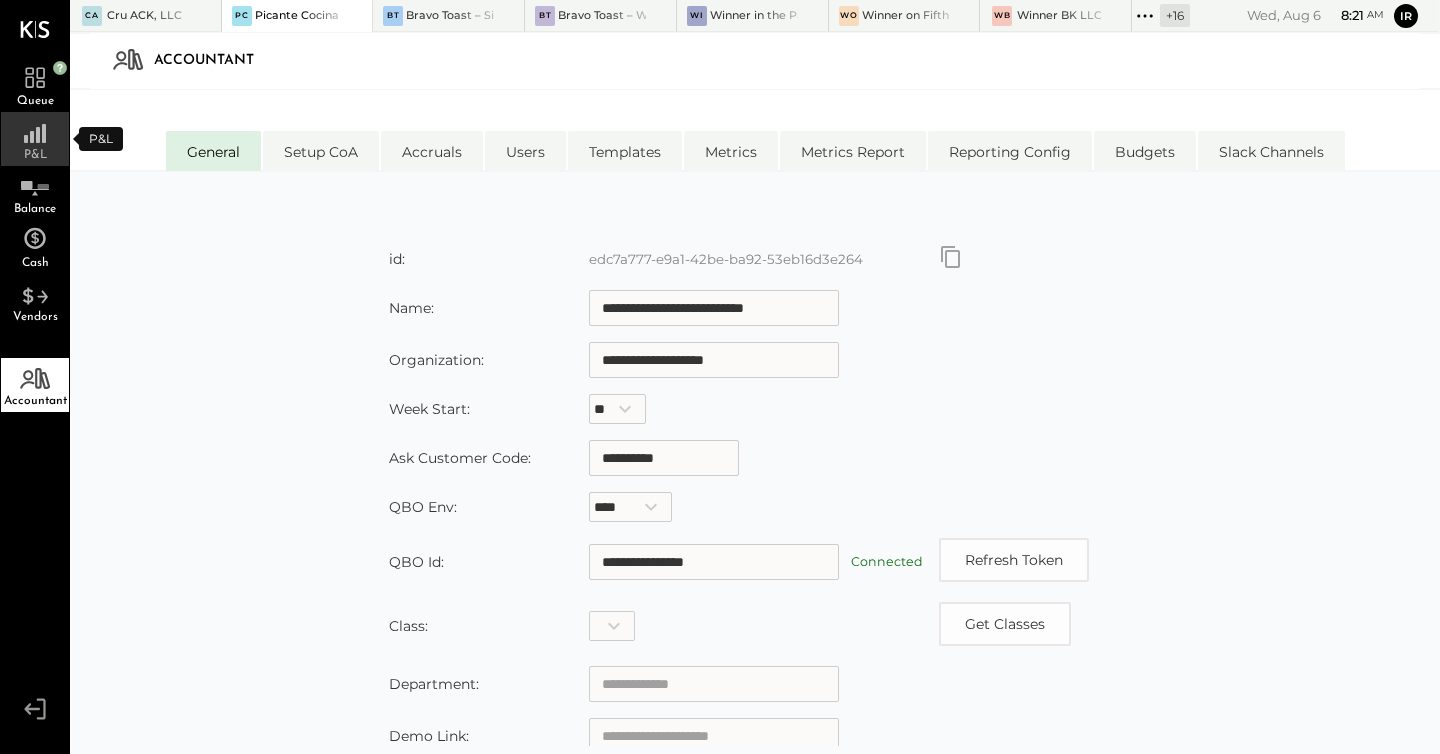 click 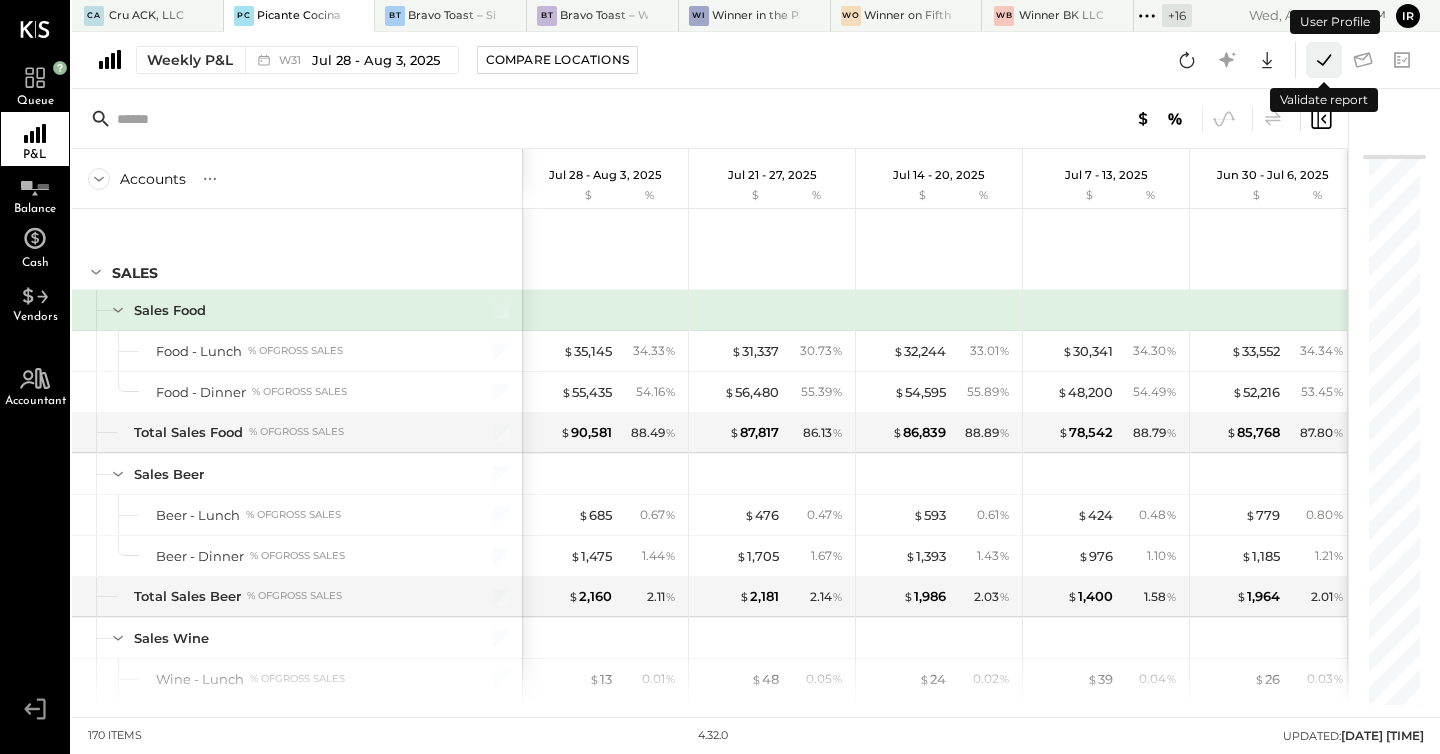 click 